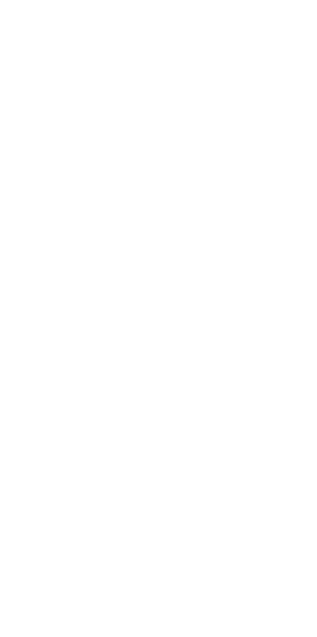 scroll, scrollTop: 0, scrollLeft: 0, axis: both 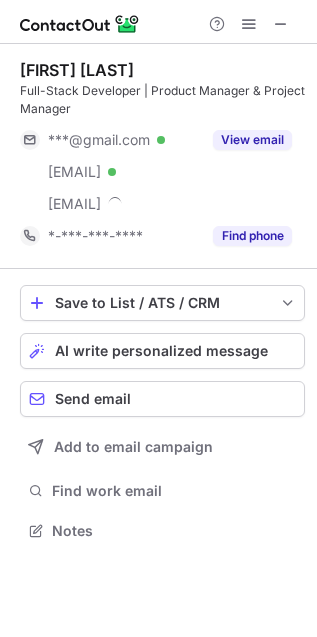 click on "Ron Margaliot" at bounding box center (77, 70) 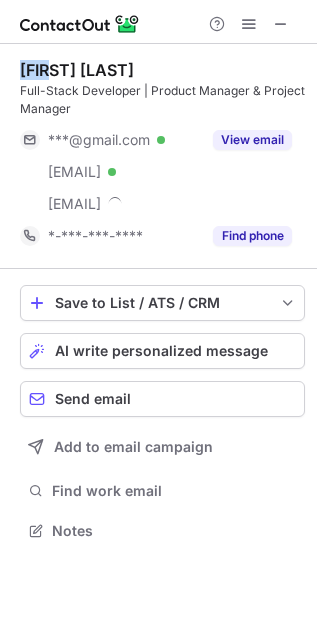 click on "Ron Margaliot" at bounding box center [77, 70] 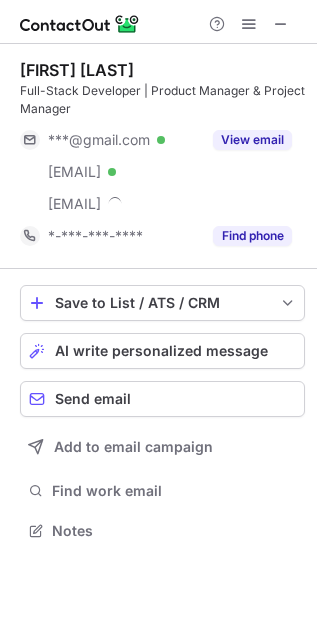click on "Ron Margaliot" at bounding box center [77, 70] 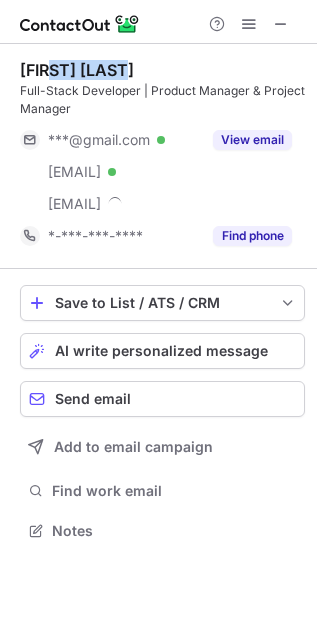 click on "Ron Margaliot" at bounding box center [77, 70] 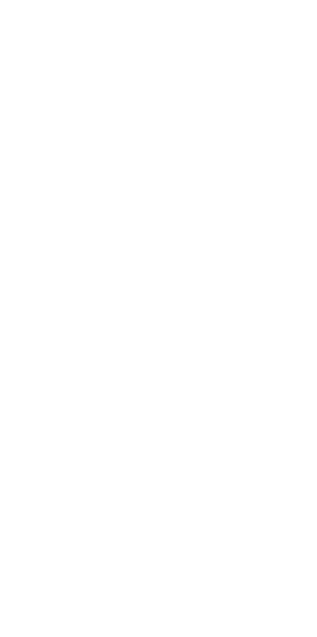 scroll, scrollTop: 0, scrollLeft: 0, axis: both 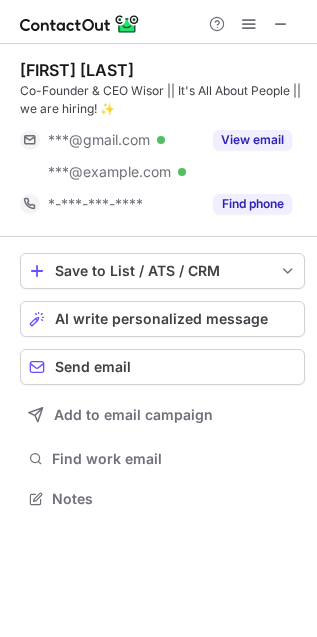 click on "Raz Ronen" at bounding box center [77, 70] 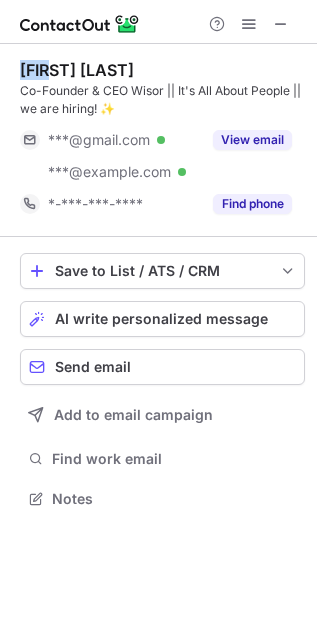 click on "Raz Ronen" at bounding box center [77, 70] 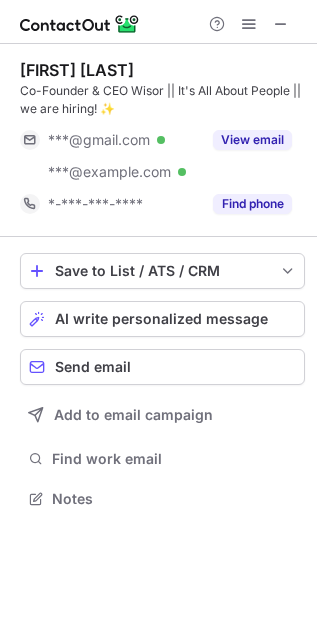 click on "Raz Ronen" at bounding box center [77, 70] 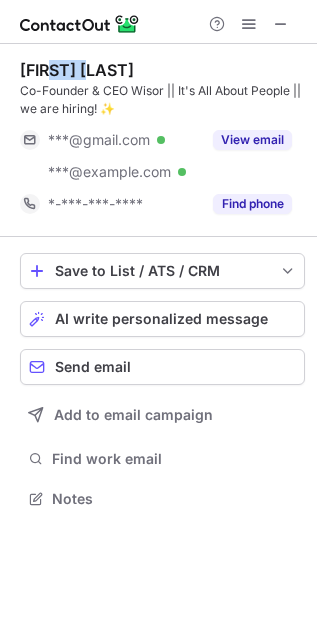 click on "Raz Ronen" at bounding box center [77, 70] 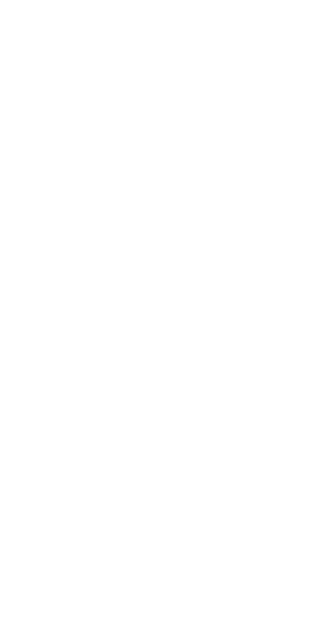 scroll, scrollTop: 0, scrollLeft: 0, axis: both 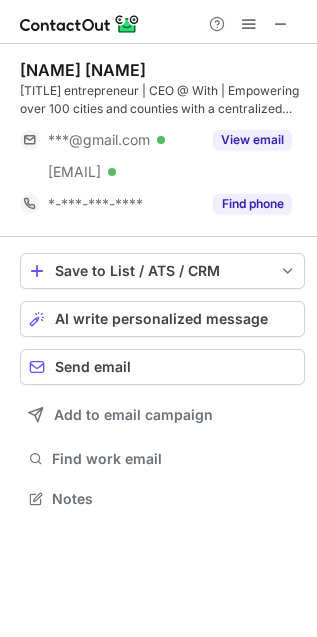 click on "Adi Perry" at bounding box center (83, 70) 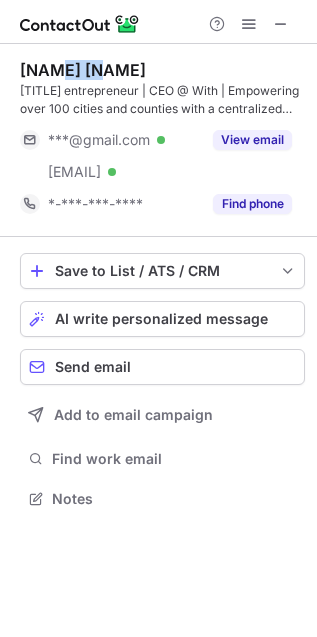 click on "Adi Perry" at bounding box center (83, 70) 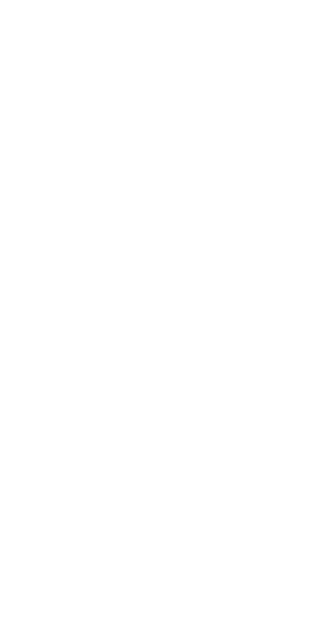 scroll, scrollTop: 0, scrollLeft: 0, axis: both 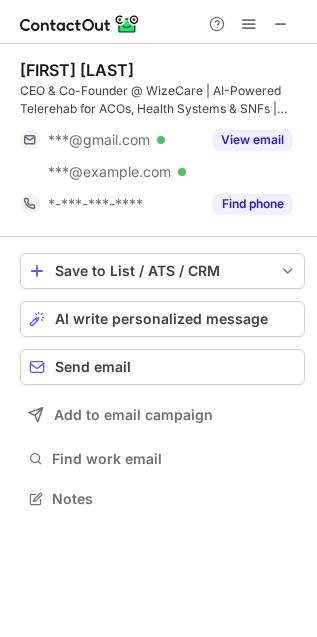 click on "Roy Shteren" at bounding box center [77, 70] 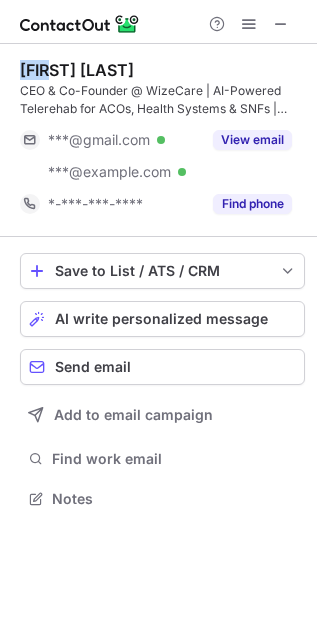 click on "Roy Shteren" at bounding box center (77, 70) 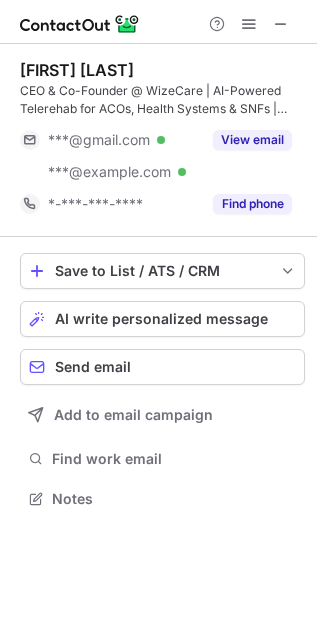 click on "Roy Shteren" at bounding box center [77, 70] 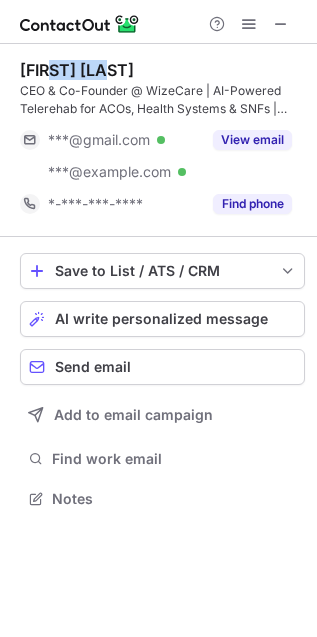 click on "Roy Shteren" at bounding box center (77, 70) 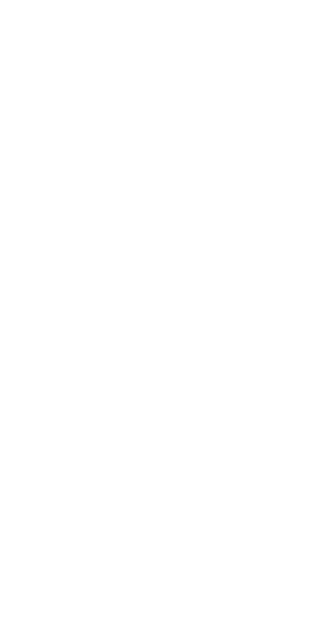 scroll, scrollTop: 0, scrollLeft: 0, axis: both 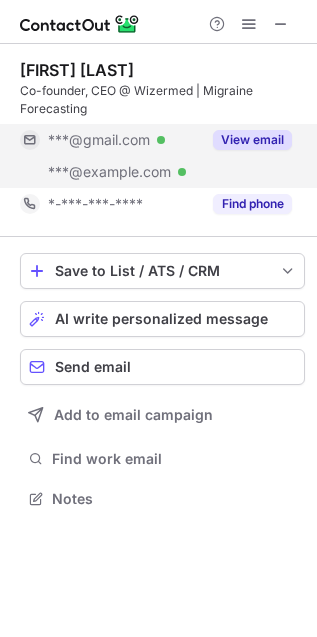 click on "View email" at bounding box center [252, 140] 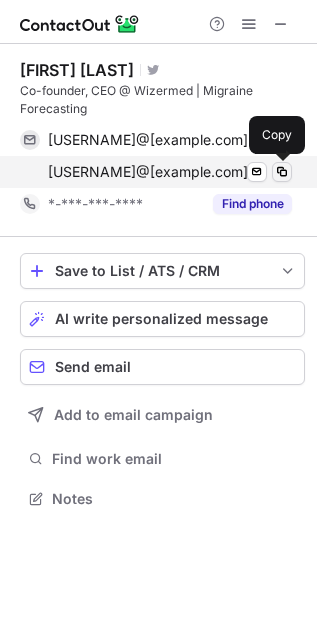 click at bounding box center [282, 172] 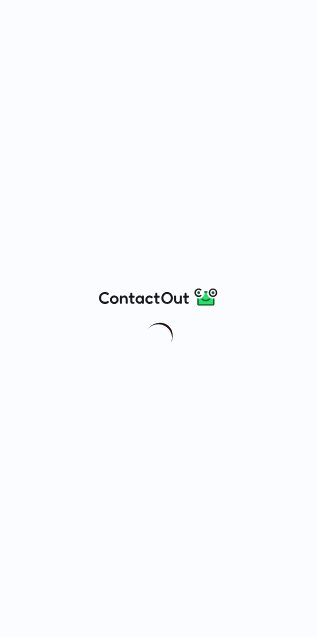 scroll, scrollTop: 0, scrollLeft: 0, axis: both 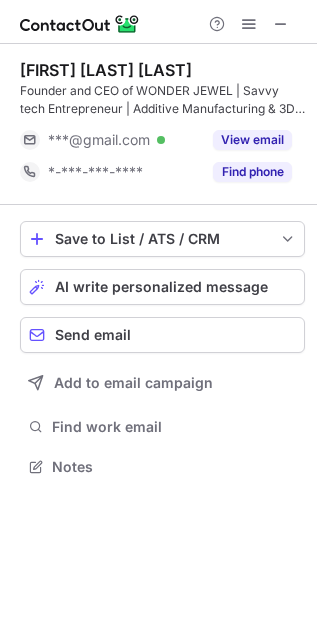 click on "Nitzan Kish Argaman" at bounding box center [106, 70] 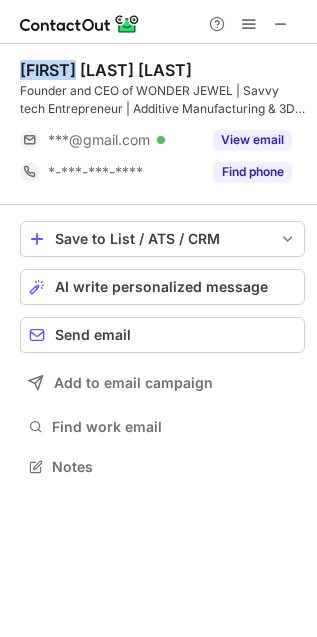 click on "Nitzan Kish Argaman" at bounding box center (106, 70) 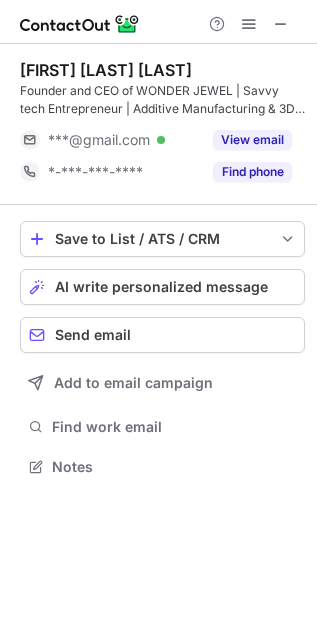 click on "Nitzan Kish Argaman" at bounding box center [106, 70] 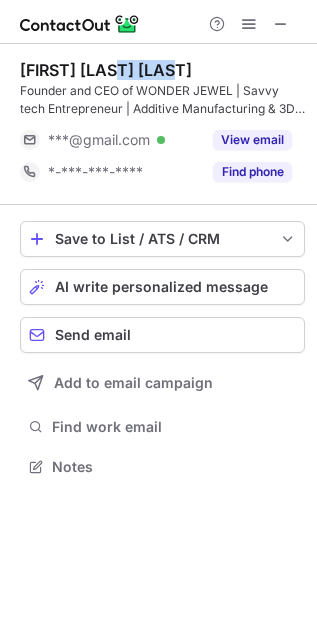 click on "Nitzan Kish Argaman" at bounding box center (106, 70) 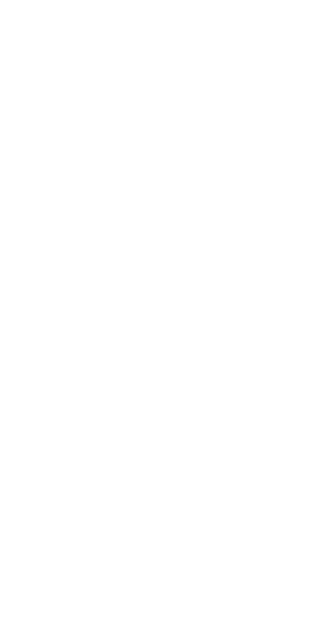 scroll, scrollTop: 0, scrollLeft: 0, axis: both 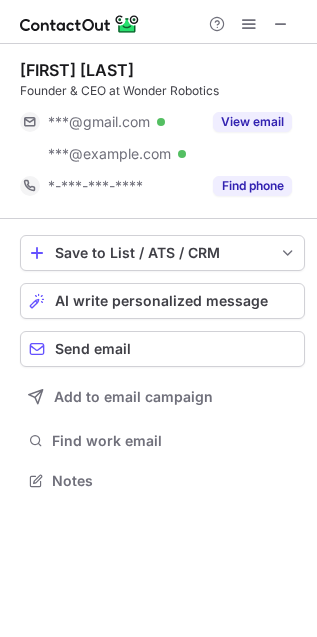 click on "[FIRST] [LAST]" at bounding box center (77, 70) 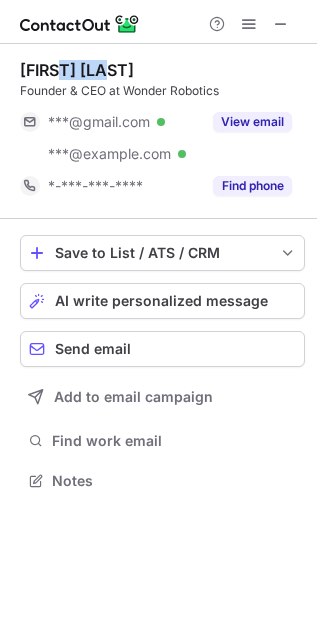 click on "[FIRST] [LAST]" at bounding box center [77, 70] 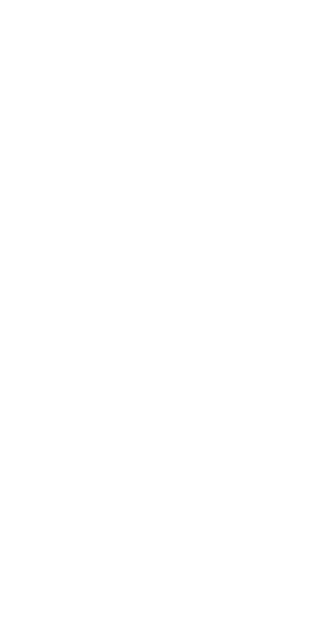scroll, scrollTop: 0, scrollLeft: 0, axis: both 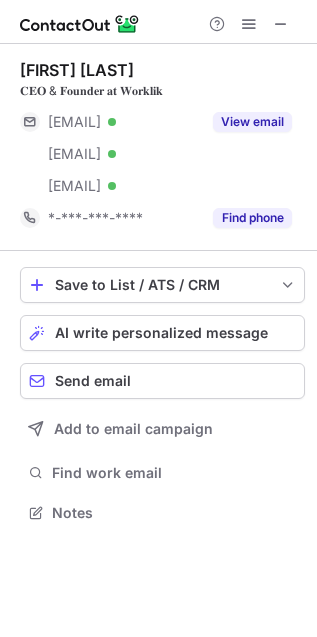 click on "[FIRST] [LAST]" at bounding box center [77, 70] 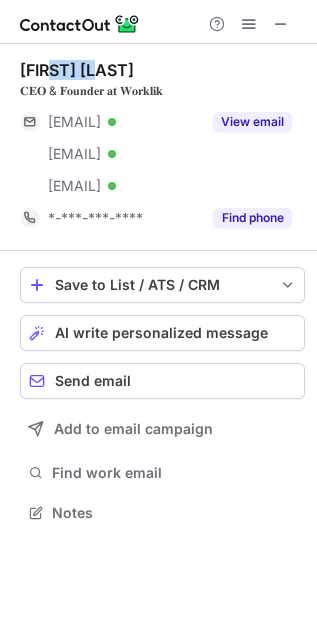click on "[FIRST] [LAST]" at bounding box center (77, 70) 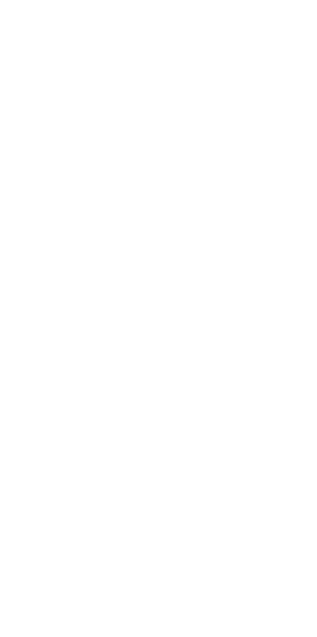 scroll, scrollTop: 0, scrollLeft: 0, axis: both 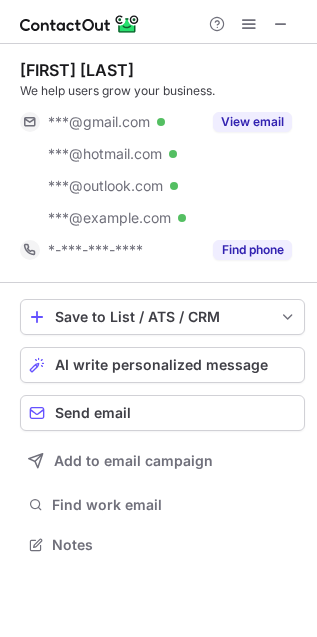 click on "Ami Heitner We help users grow your business." at bounding box center [162, 80] 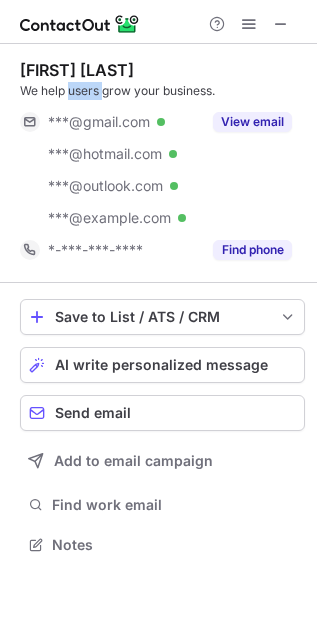 click on "Ami Heitner We help users grow your business." at bounding box center (162, 80) 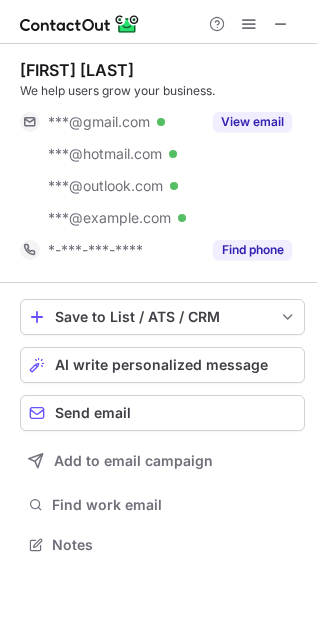 click on "[FIRST] [LAST]" at bounding box center (77, 70) 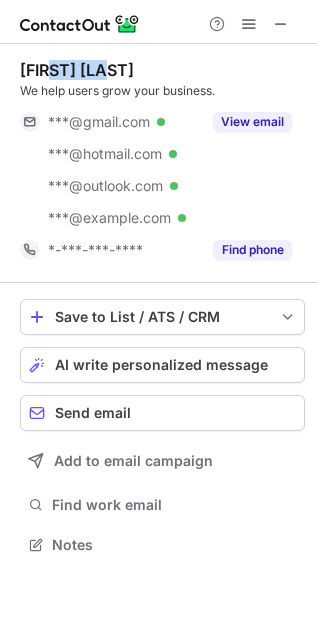 click on "[FIRST] [LAST]" at bounding box center [77, 70] 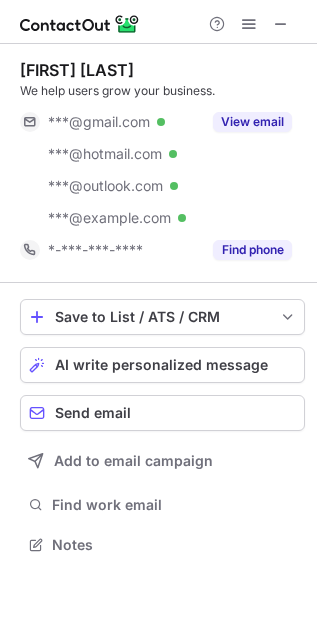 click on "Ami Heitner We help users grow your business. ***@gmail.com Verified ***@hotmail.com Verified ***@outlook.com Verified ***@worknet.ai Verified View email *-***-***-**** Find phone" at bounding box center [162, 163] 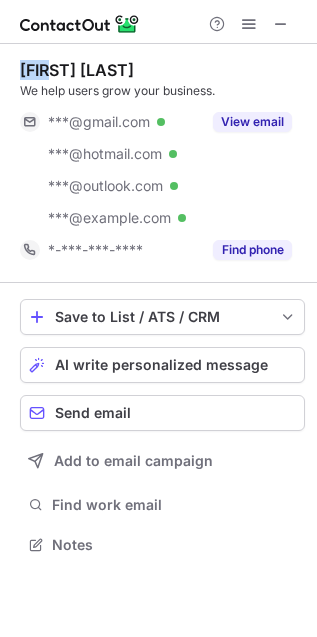 copy on "Ami" 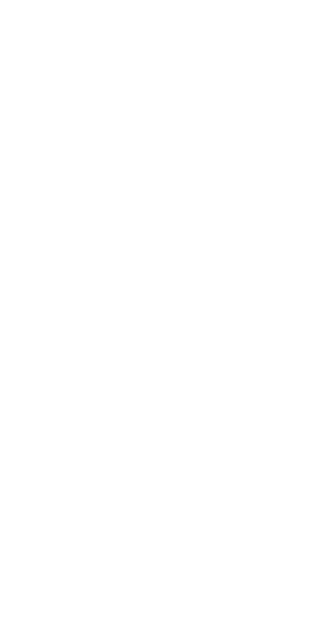 scroll, scrollTop: 0, scrollLeft: 0, axis: both 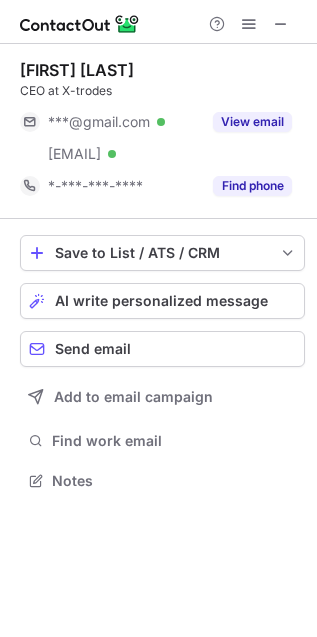 click on "Ziv Peremen" at bounding box center (77, 70) 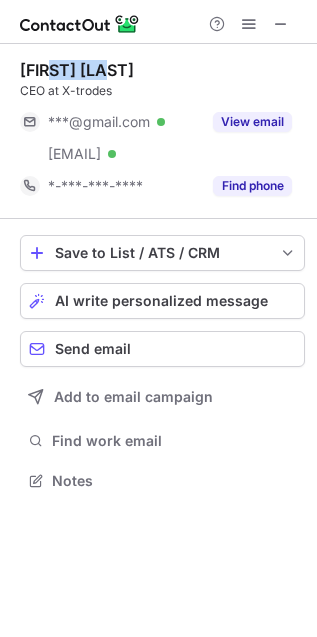 click on "Ziv Peremen" at bounding box center (77, 70) 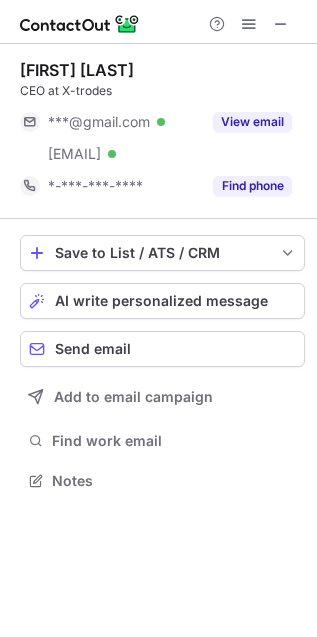 click on "Ziv Peremen" at bounding box center (77, 70) 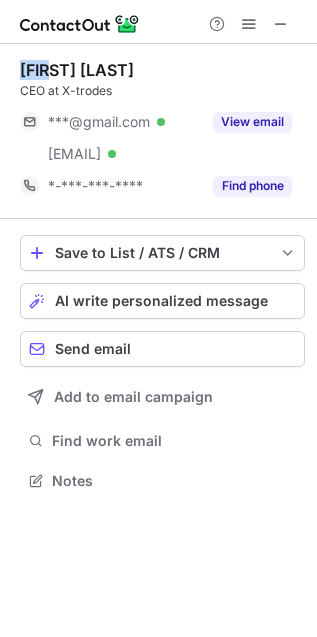 click on "Ziv Peremen" at bounding box center (77, 70) 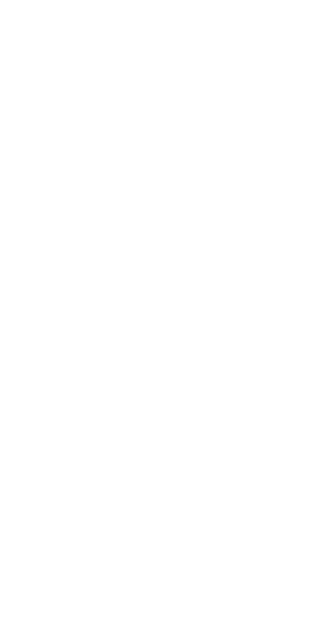 scroll, scrollTop: 0, scrollLeft: 0, axis: both 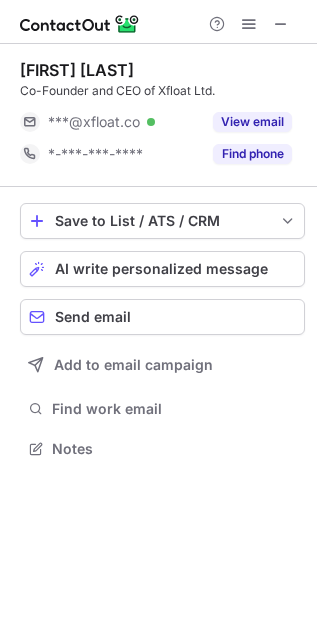 click on "Ran Alcalay" at bounding box center (77, 70) 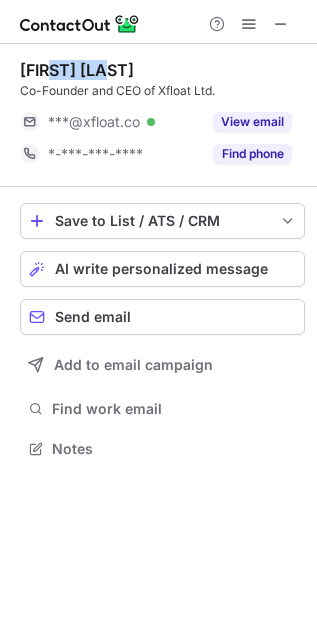 click on "Ran Alcalay" at bounding box center [77, 70] 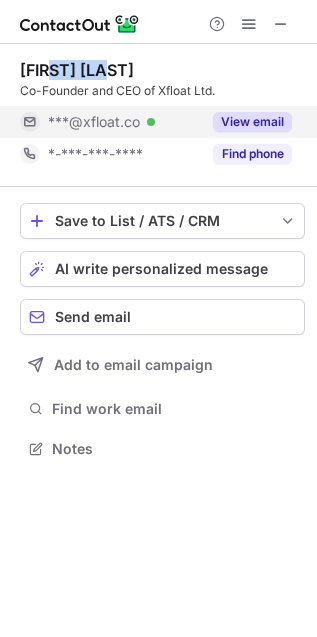click on "View email" at bounding box center [252, 122] 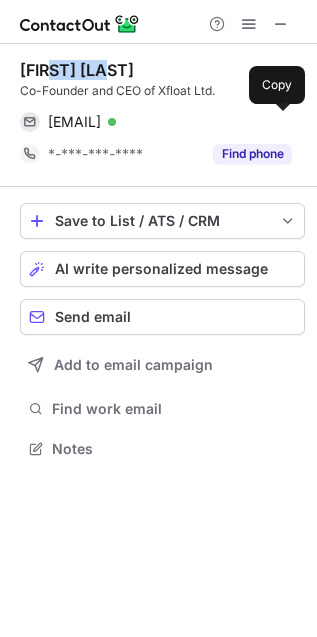 click at bounding box center (282, 122) 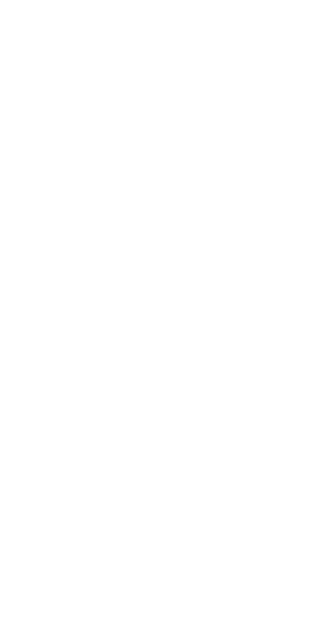 scroll, scrollTop: 0, scrollLeft: 0, axis: both 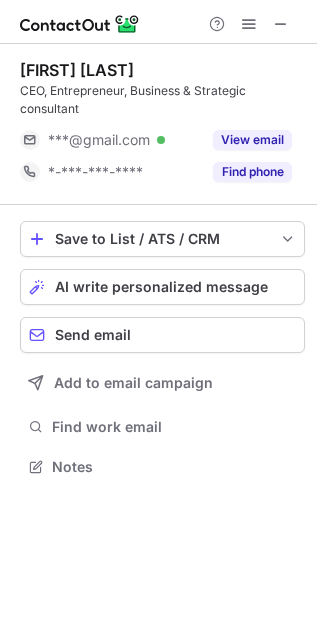 click on "[FIRST] [LAST]" at bounding box center [77, 70] 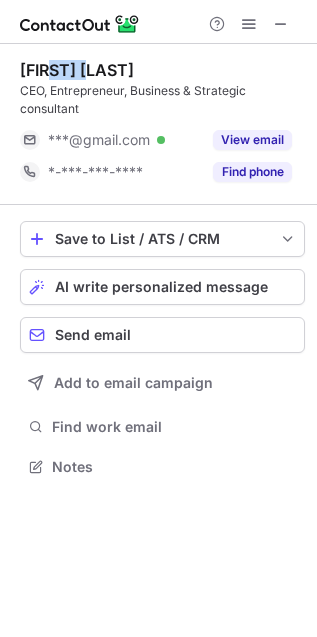 click on "[FIRST] [LAST]" at bounding box center [77, 70] 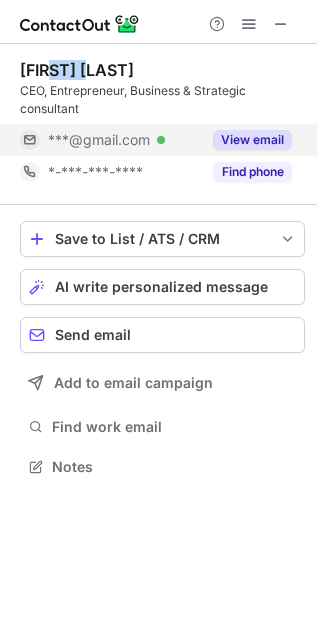 click on "View email" at bounding box center [252, 140] 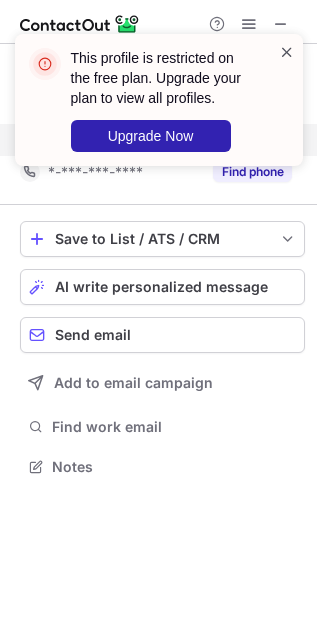 click at bounding box center (287, 52) 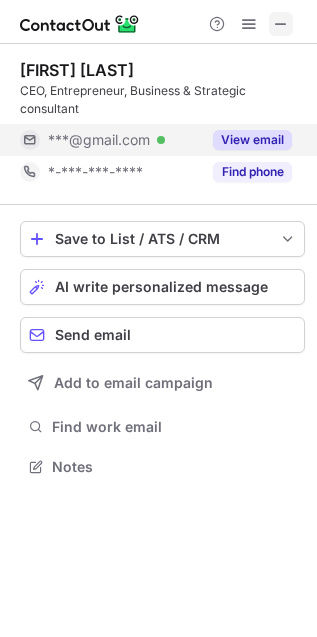 click at bounding box center (281, 24) 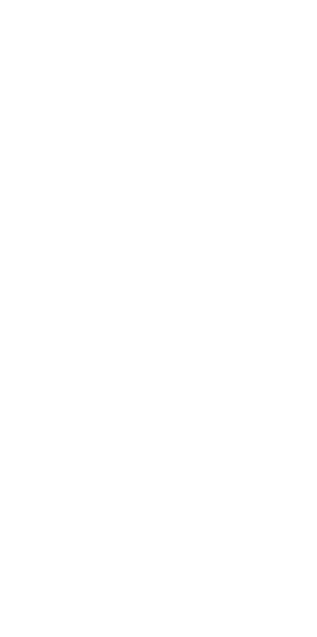 scroll, scrollTop: 0, scrollLeft: 0, axis: both 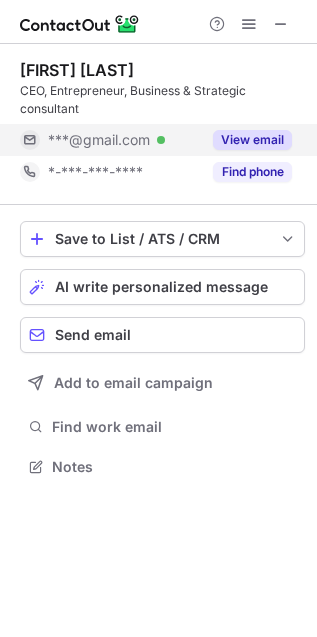 click on "View email" at bounding box center (252, 140) 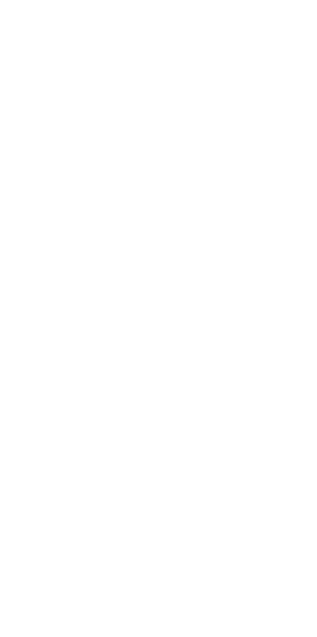 scroll, scrollTop: 0, scrollLeft: 0, axis: both 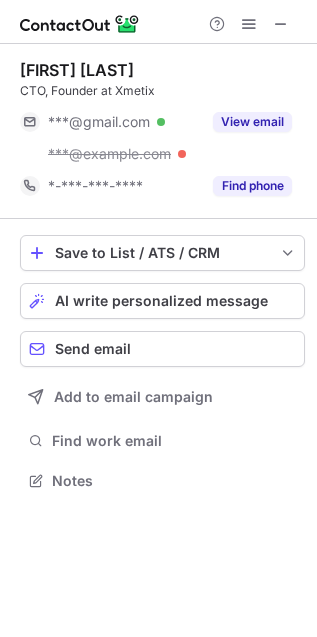 click on "[FIRST] [LAST]" at bounding box center [77, 70] 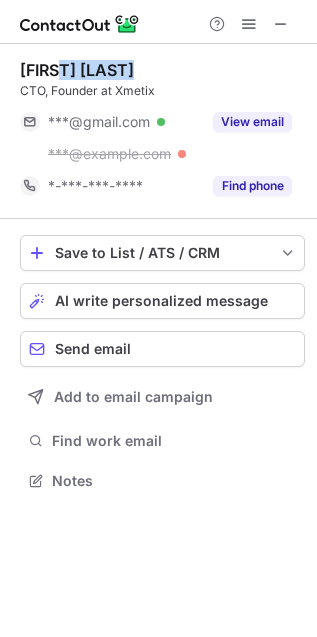 click on "[FIRST] [LAST]" at bounding box center (77, 70) 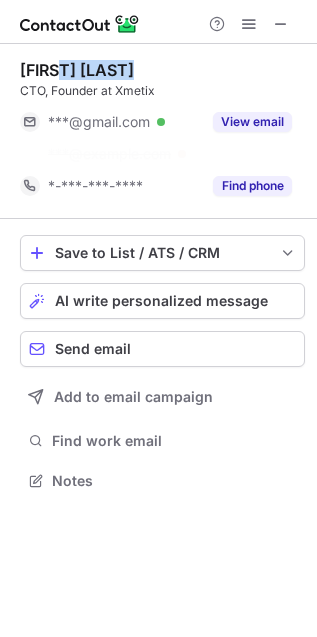 copy on "[LAST]" 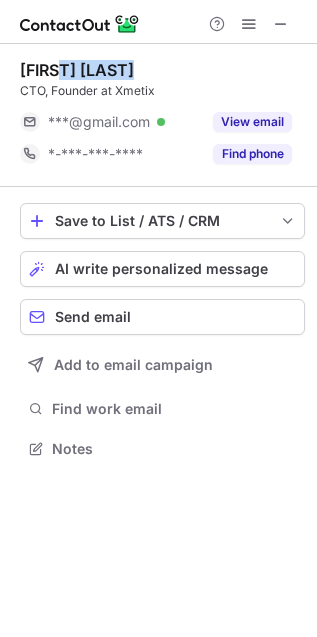 scroll, scrollTop: 435, scrollLeft: 317, axis: both 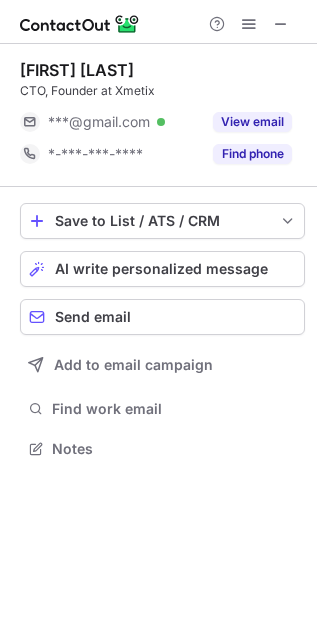click on "Irad Kuhnreich" at bounding box center (77, 70) 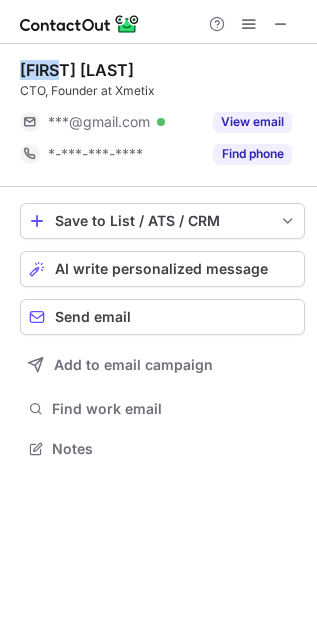 click on "Irad Kuhnreich" at bounding box center (77, 70) 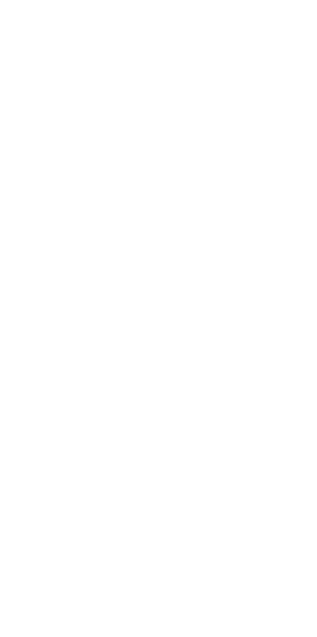 scroll, scrollTop: 0, scrollLeft: 0, axis: both 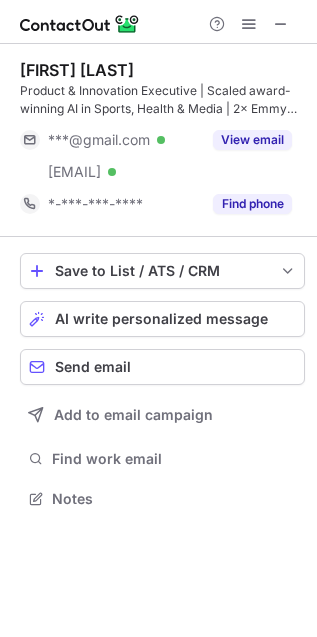 click on "[FIRST] [LAST]" at bounding box center (77, 70) 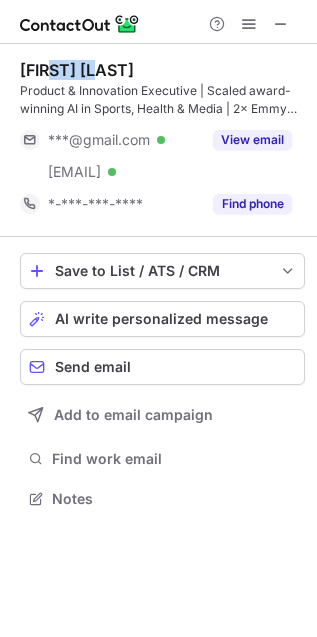 click on "[FIRST] [LAST]" at bounding box center (77, 70) 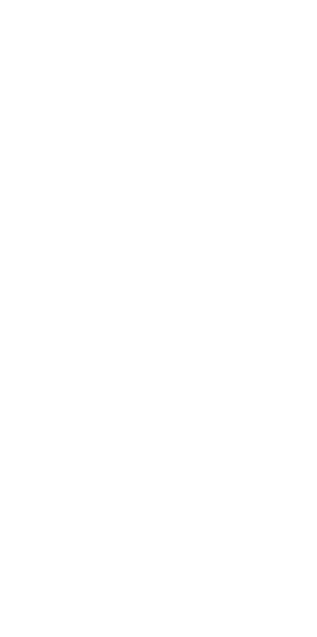 scroll, scrollTop: 0, scrollLeft: 0, axis: both 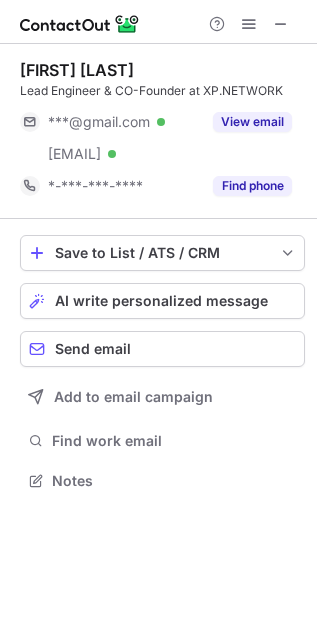 click on "Ruby Edelstein" at bounding box center [77, 70] 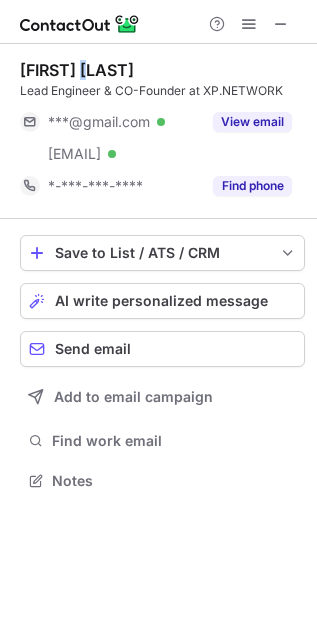 click on "Ruby Edelstein" at bounding box center [77, 70] 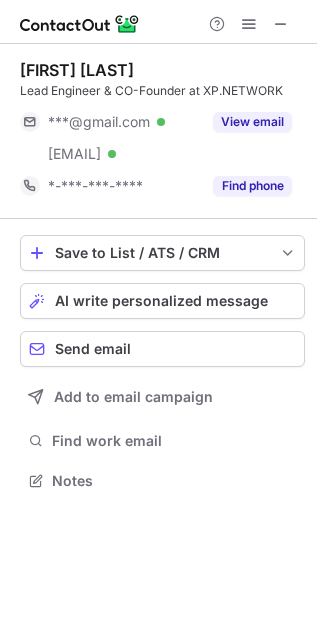 click on "Ruby Edelstein" at bounding box center (77, 70) 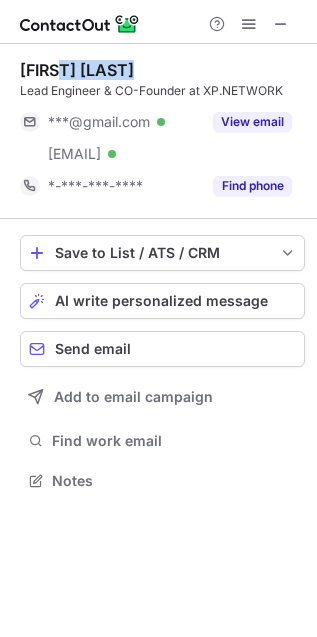 click on "Ruby Edelstein" at bounding box center [77, 70] 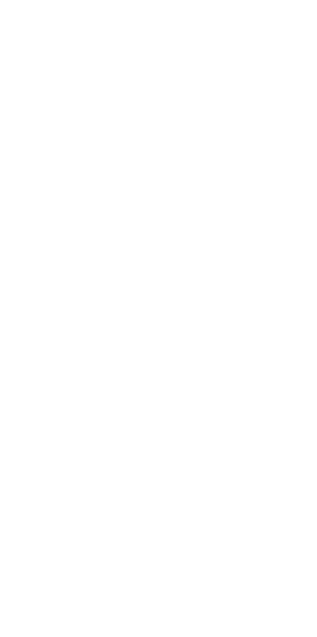 scroll, scrollTop: 0, scrollLeft: 0, axis: both 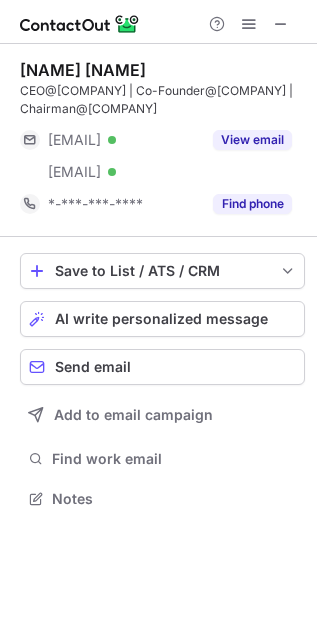 click on "Joel Bar-El" at bounding box center (83, 70) 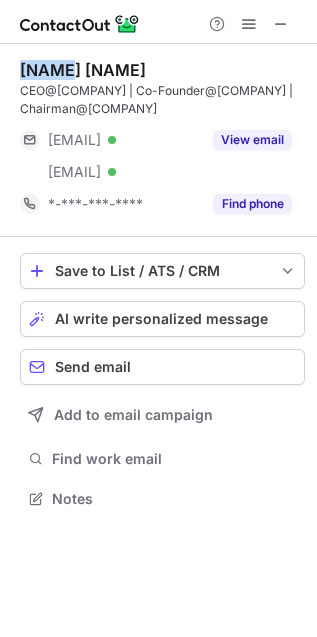 click on "Joel Bar-El" at bounding box center (83, 70) 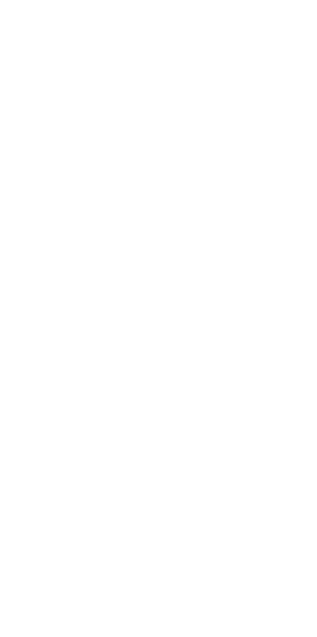 scroll, scrollTop: 0, scrollLeft: 0, axis: both 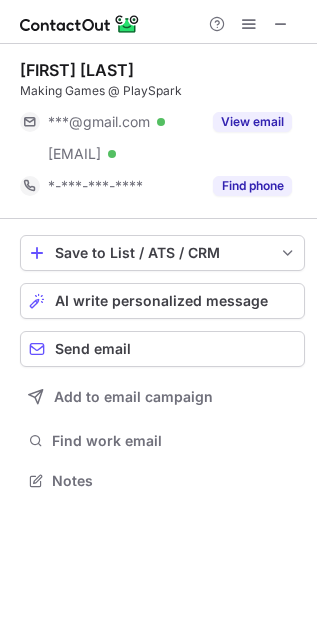 click on "[FIRST] [LAST]" at bounding box center (77, 70) 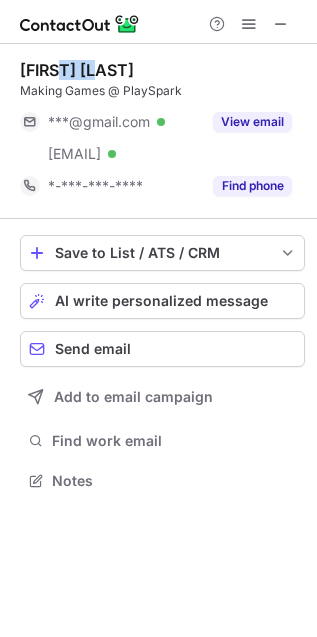 click on "[FIRST] [LAST]" at bounding box center (77, 70) 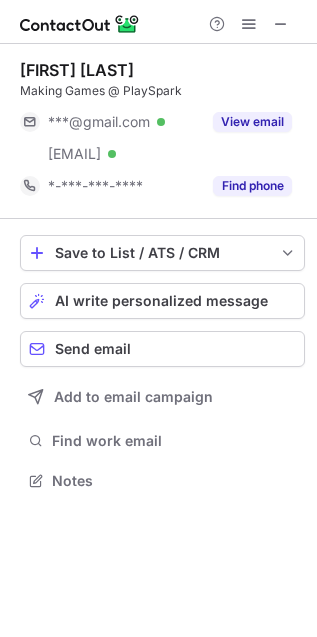 click on "[FIRST] [LAST]" at bounding box center [77, 70] 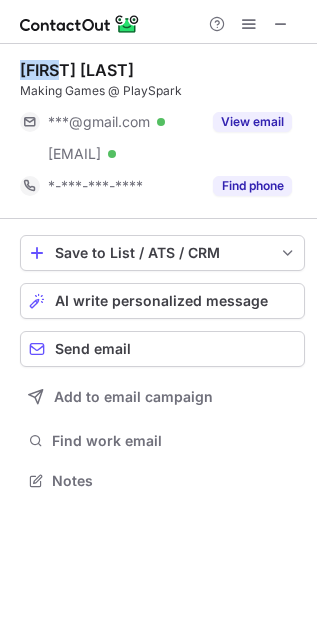 click on "[FIRST] [LAST]" at bounding box center [77, 70] 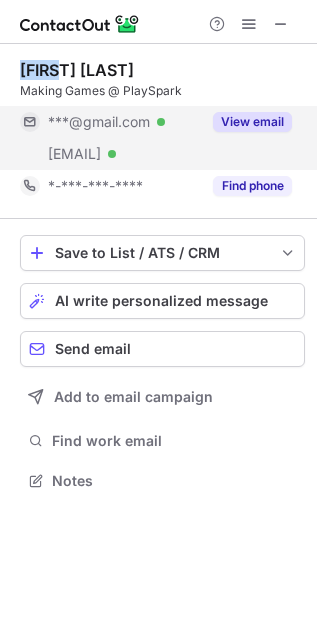 click on "View email" at bounding box center [252, 122] 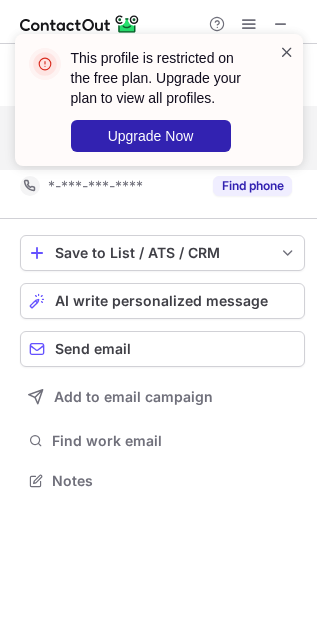 click at bounding box center (287, 52) 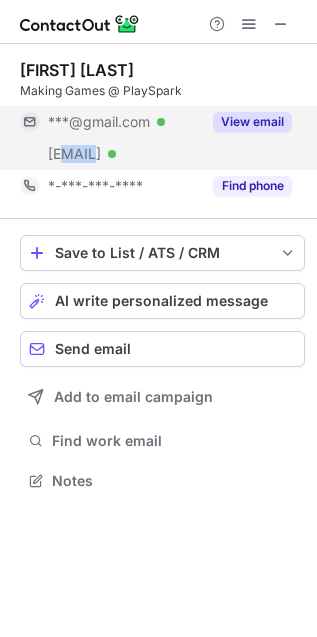 drag, startPoint x: 65, startPoint y: 158, endPoint x: 97, endPoint y: 160, distance: 32.06244 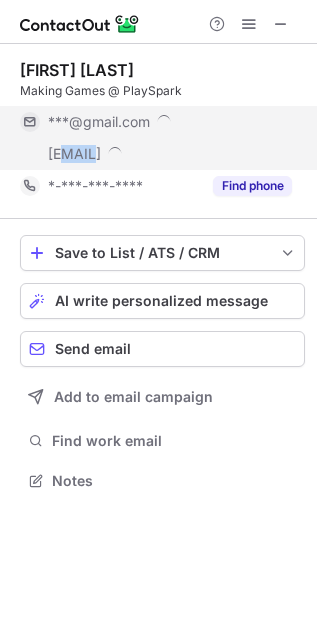 click on "[EMAIL]" at bounding box center [74, 154] 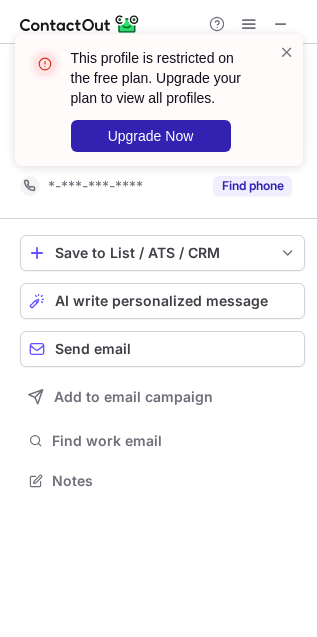 click on "This profile is restricted on the free plan. Upgrade your plan to view all profiles. Upgrade Now" at bounding box center [159, 108] 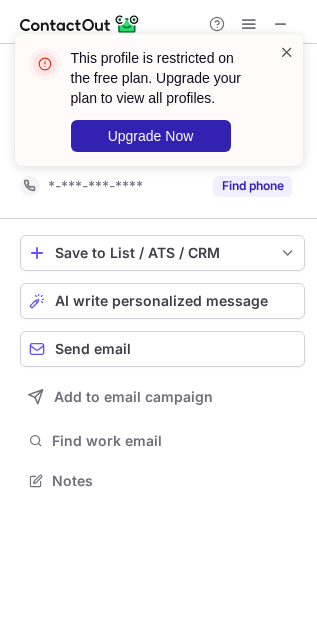 click at bounding box center [287, 52] 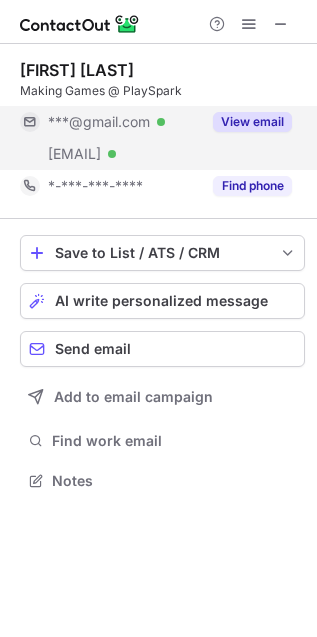 copy on "[EMAIL]" 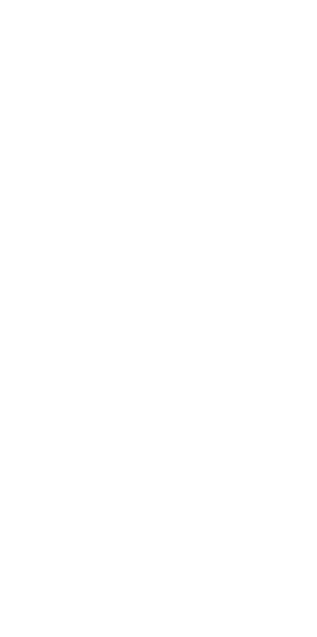 scroll, scrollTop: 0, scrollLeft: 0, axis: both 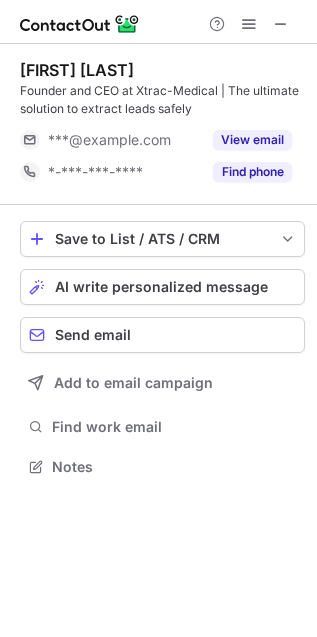 click on "[FIRST] [LAST]" at bounding box center (77, 70) 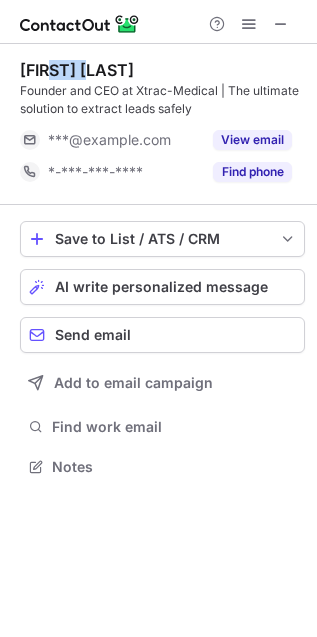 click on "[FIRST] [LAST]" at bounding box center (77, 70) 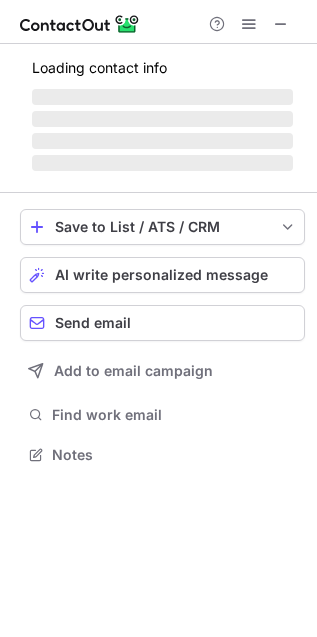 scroll, scrollTop: 442, scrollLeft: 317, axis: both 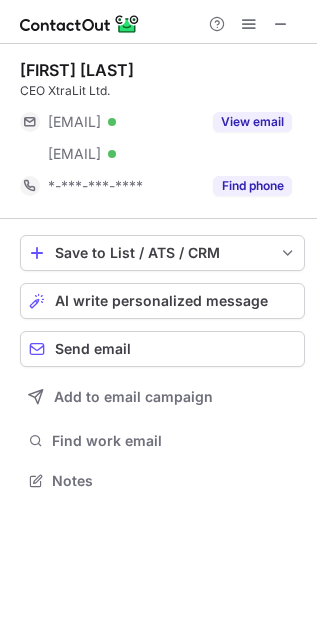 click on "CEO XtraLit Ltd." at bounding box center (162, 91) 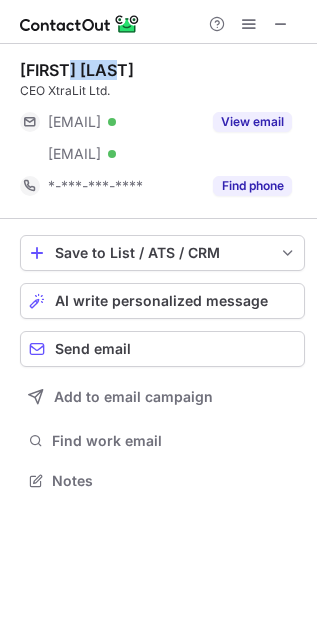 click on "Simon Litsyn" at bounding box center [77, 70] 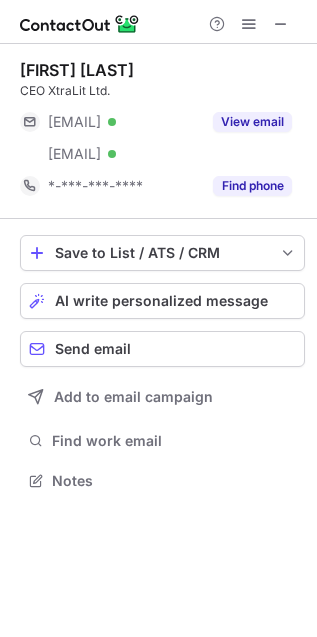 click on "Simon Litsyn CEO XtraLit Ltd. ***@eng.tau.ac.il Verified ***@xtra-lit.com Verified View email *-***-***-**** Find phone Save to List / ATS / CRM List Select Lever Connect Greenhouse Connect Salesforce Connect Hubspot Connect Bullhorn Connect Zapier (100+ Applications) Connect Request a new integration AI write personalized message Send email Add to email campaign Find work email Notes" at bounding box center [158, 277] 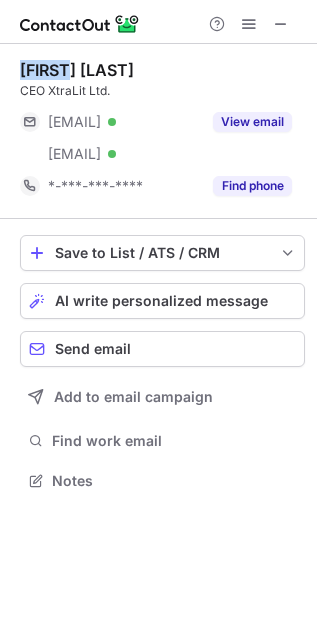 click on "Simon Litsyn CEO XtraLit Ltd. ***@eng.tau.ac.il Verified ***@xtra-lit.com Verified View email *-***-***-**** Find phone Save to List / ATS / CRM List Select Lever Connect Greenhouse Connect Salesforce Connect Hubspot Connect Bullhorn Connect Zapier (100+ Applications) Connect Request a new integration AI write personalized message Send email Add to email campaign Find work email Notes" at bounding box center (158, 277) 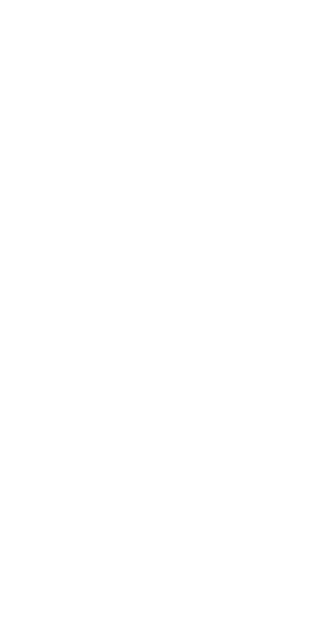 scroll, scrollTop: 0, scrollLeft: 0, axis: both 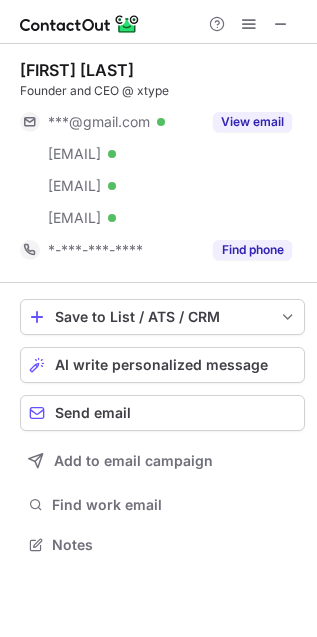 click on "[FIRST] [LAST]" at bounding box center [77, 70] 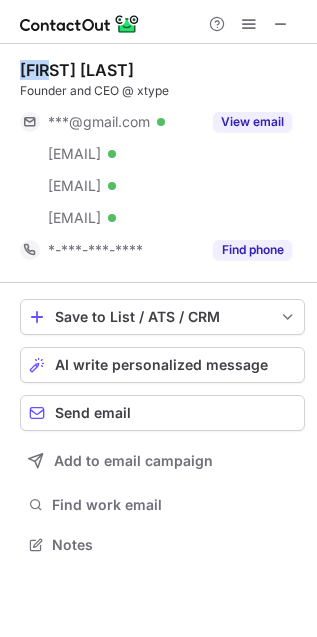 click on "[FIRST] [LAST]" at bounding box center (77, 70) 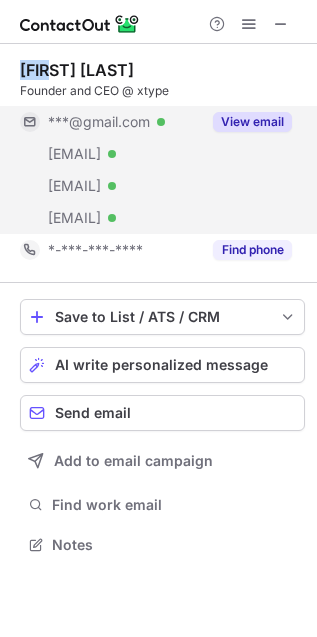 click on "View email" at bounding box center (252, 122) 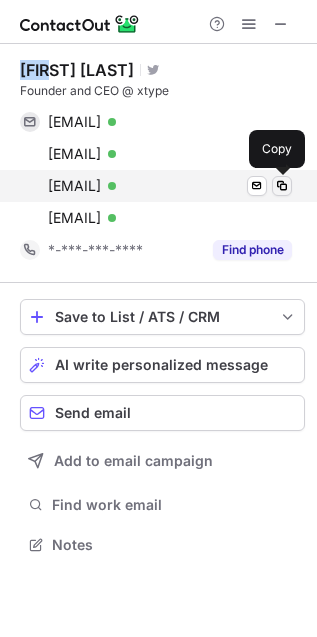click at bounding box center (282, 186) 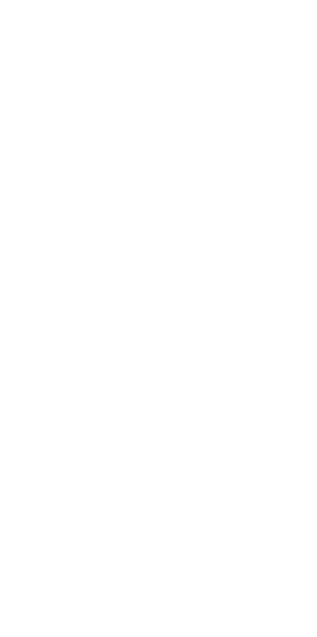 scroll, scrollTop: 0, scrollLeft: 0, axis: both 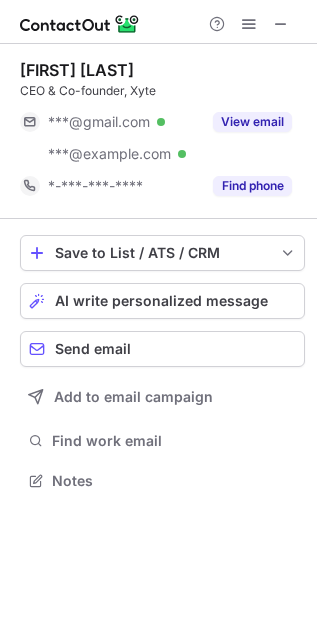 click on "[FIRST] [LAST]" at bounding box center (77, 70) 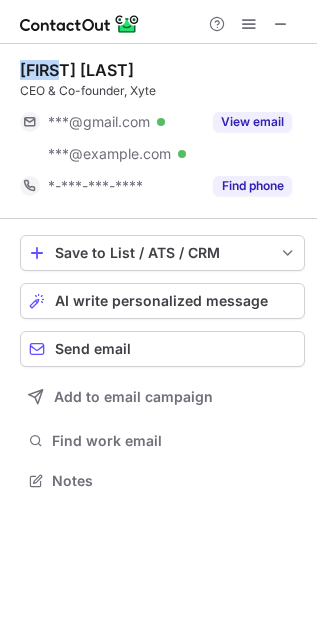 click on "[FIRST] [LAST]" at bounding box center [77, 70] 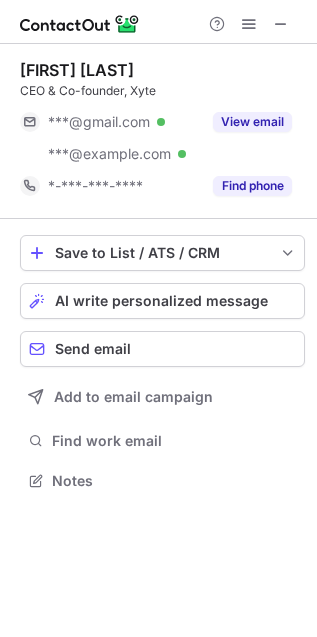 click on "[FIRST] [LAST] CEO & Co-founder, Xyte [EMAIL] Verified [EMAIL] Verified View email [PHONE] Find phone" at bounding box center [162, 131] 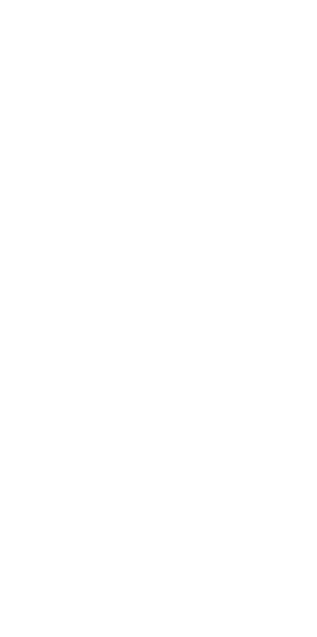 scroll, scrollTop: 0, scrollLeft: 0, axis: both 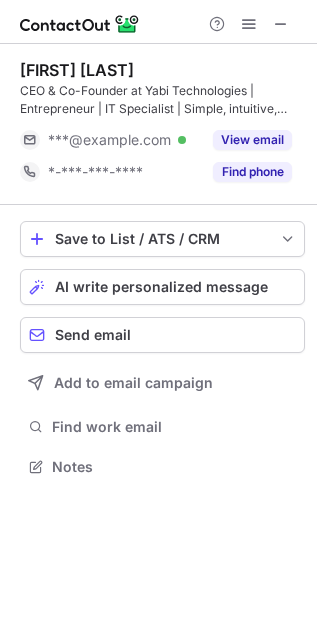 click on "[FIRST] [LAST]" at bounding box center [77, 70] 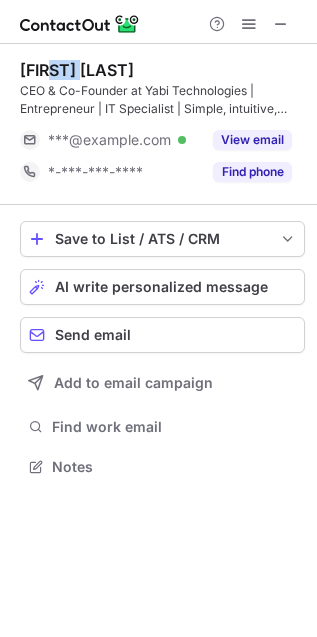 click on "[FIRST] [LAST]" at bounding box center [77, 70] 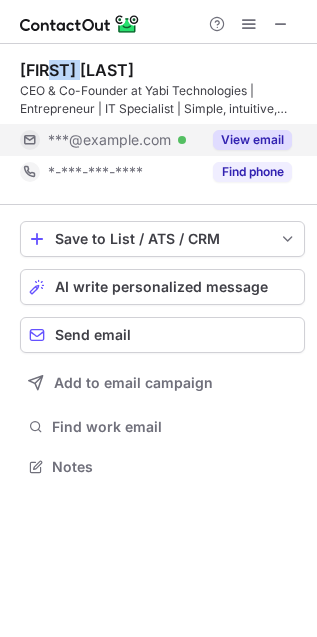 drag, startPoint x: 136, startPoint y: 341, endPoint x: 268, endPoint y: 138, distance: 242.14252 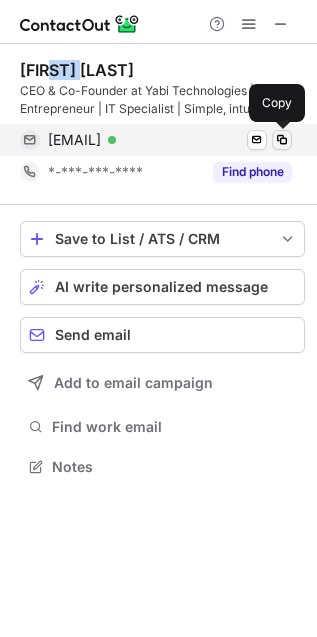 click at bounding box center [282, 140] 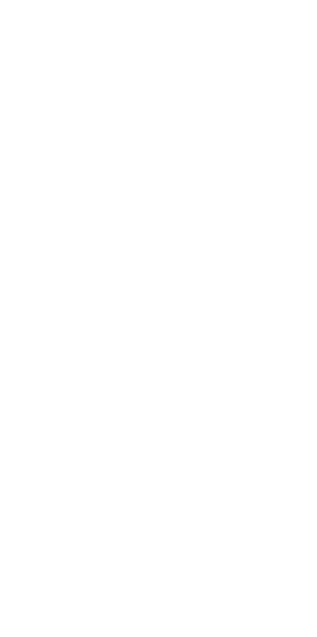 scroll, scrollTop: 0, scrollLeft: 0, axis: both 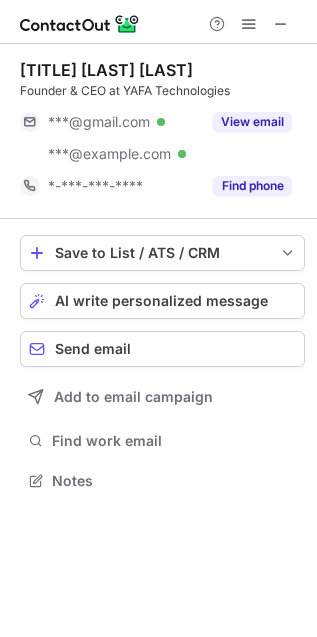 click on "[TITLE] [LAST] [LAST]" at bounding box center (106, 70) 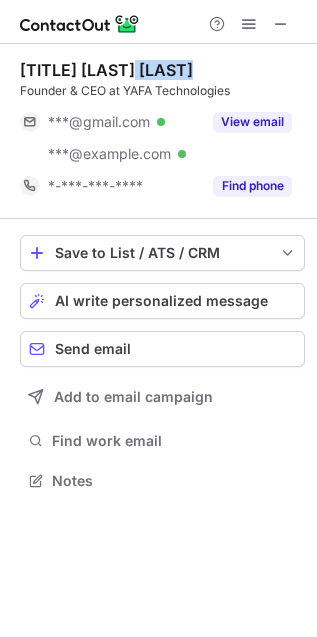 click on "[TITLE] [LAST] [LAST]" at bounding box center [106, 70] 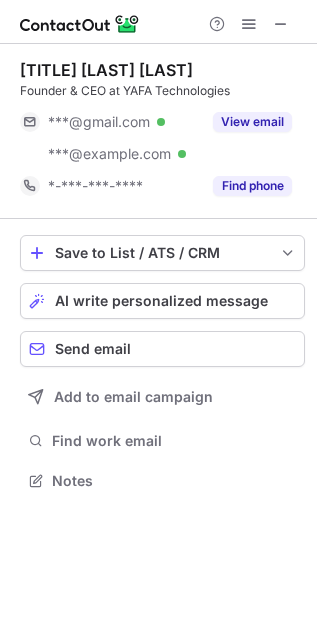 click on "[TITLE] [LAST] [LAST]" at bounding box center (106, 70) 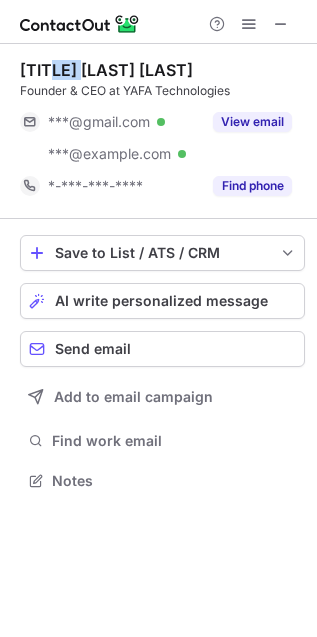 click on "[TITLE] [LAST] [LAST]" at bounding box center (106, 70) 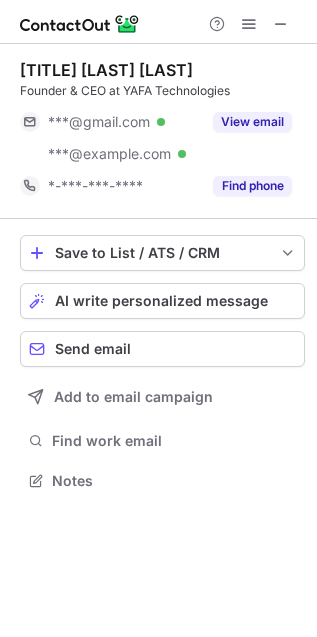 drag, startPoint x: 57, startPoint y: 76, endPoint x: 60, endPoint y: 92, distance: 16.27882 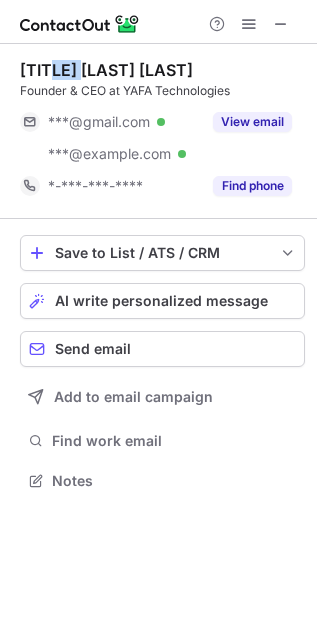 click on "[TITLE] [LAST] [LAST]" at bounding box center (106, 70) 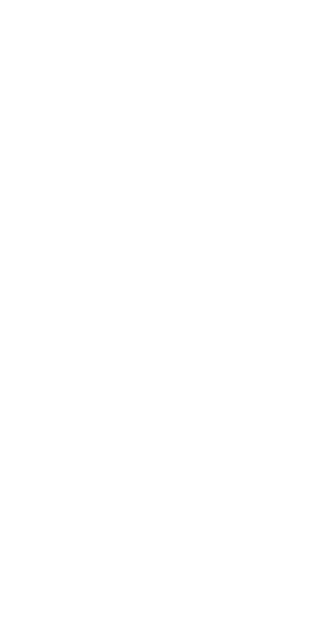 scroll, scrollTop: 0, scrollLeft: 0, axis: both 